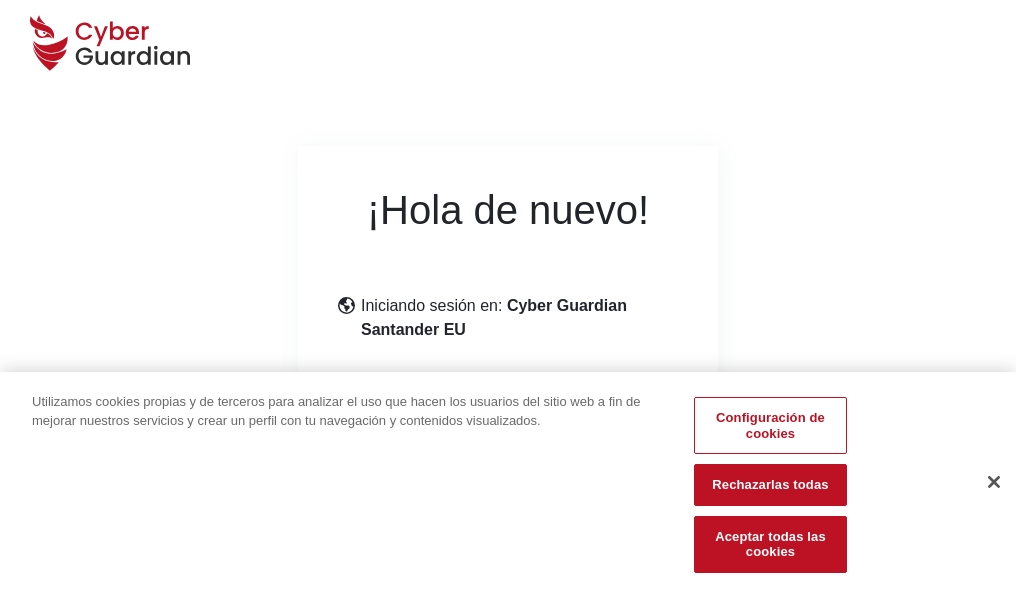 scroll, scrollTop: 245, scrollLeft: 0, axis: vertical 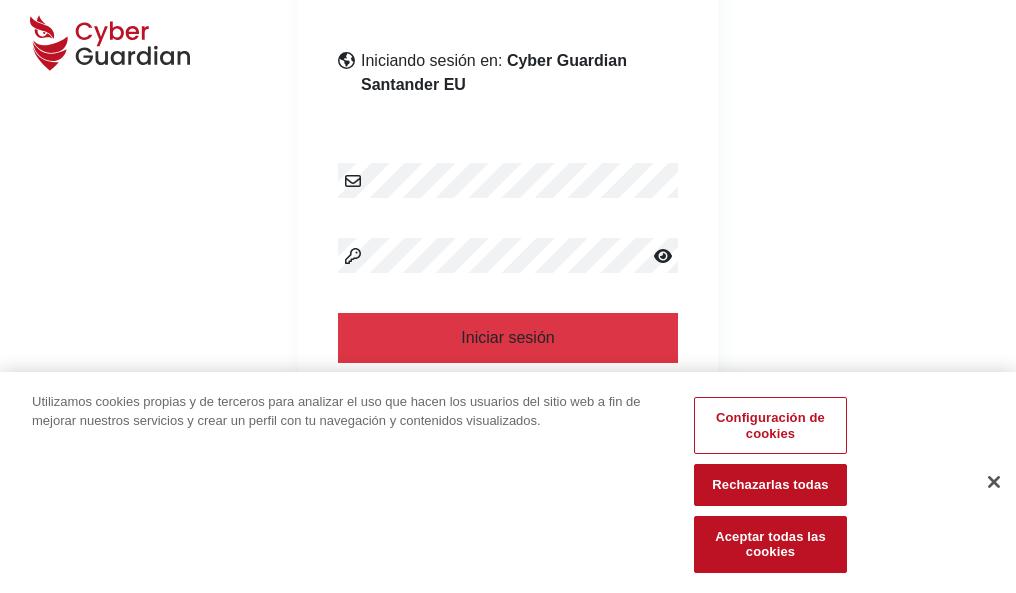 click at bounding box center (994, 482) 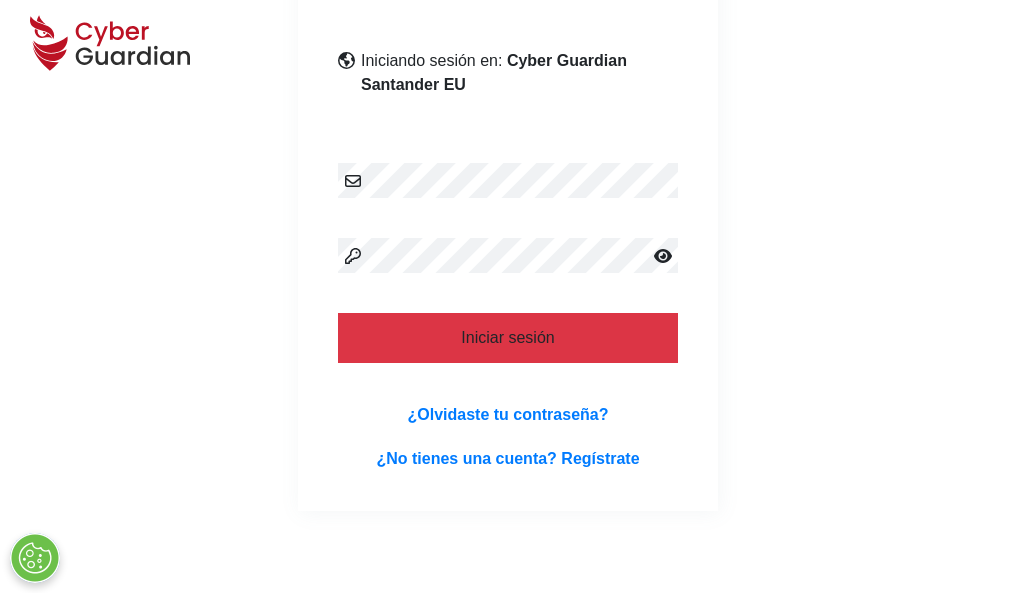 scroll, scrollTop: 389, scrollLeft: 0, axis: vertical 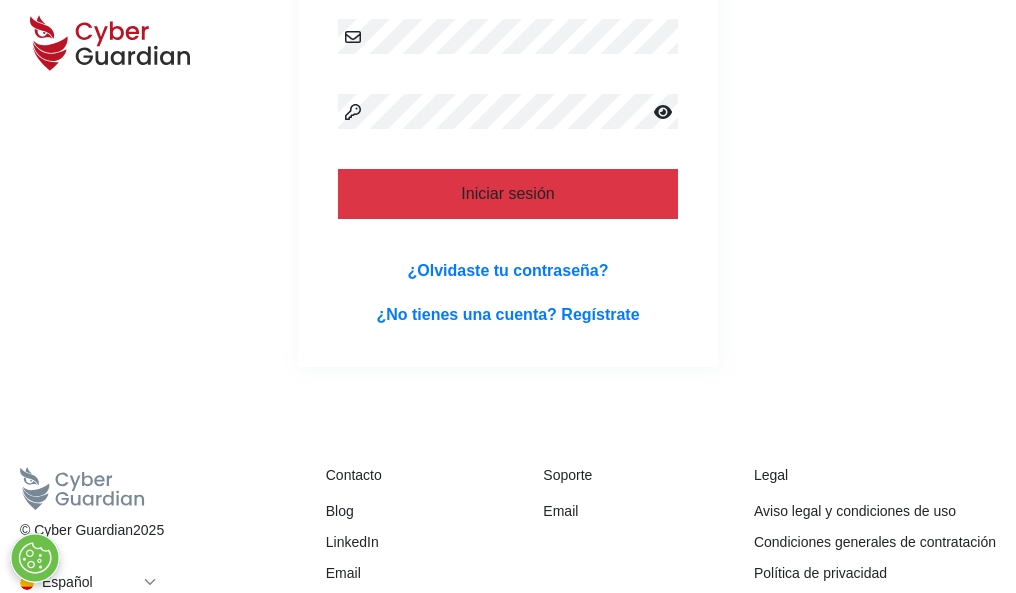 type 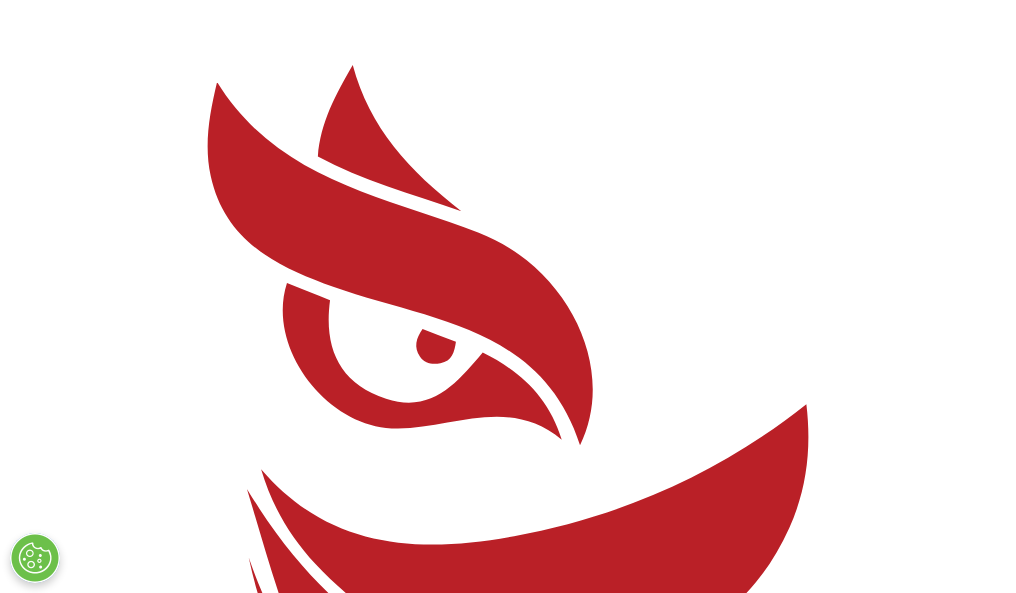 scroll, scrollTop: 0, scrollLeft: 0, axis: both 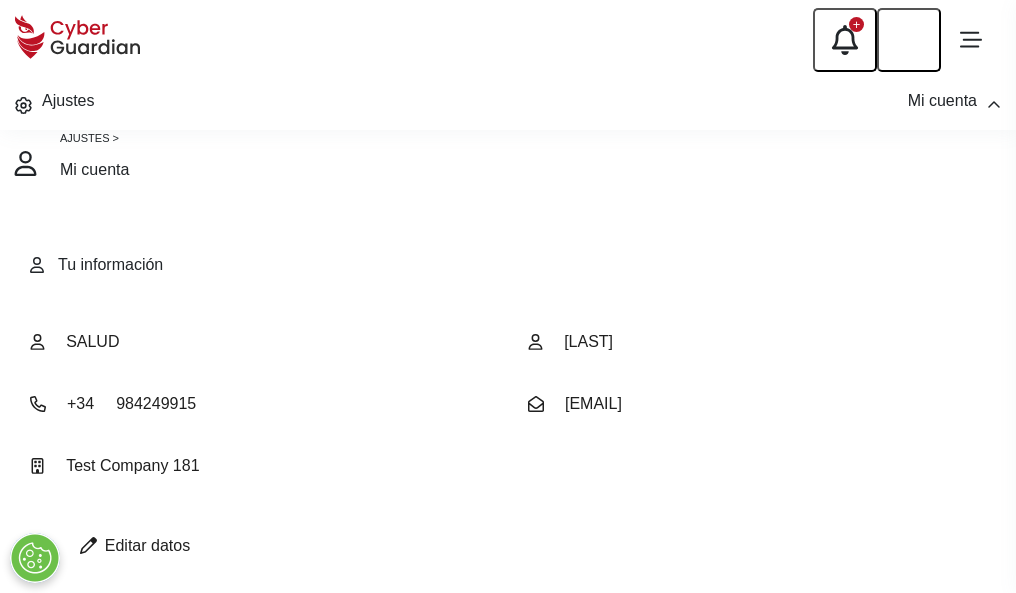 click at bounding box center (88, 545) 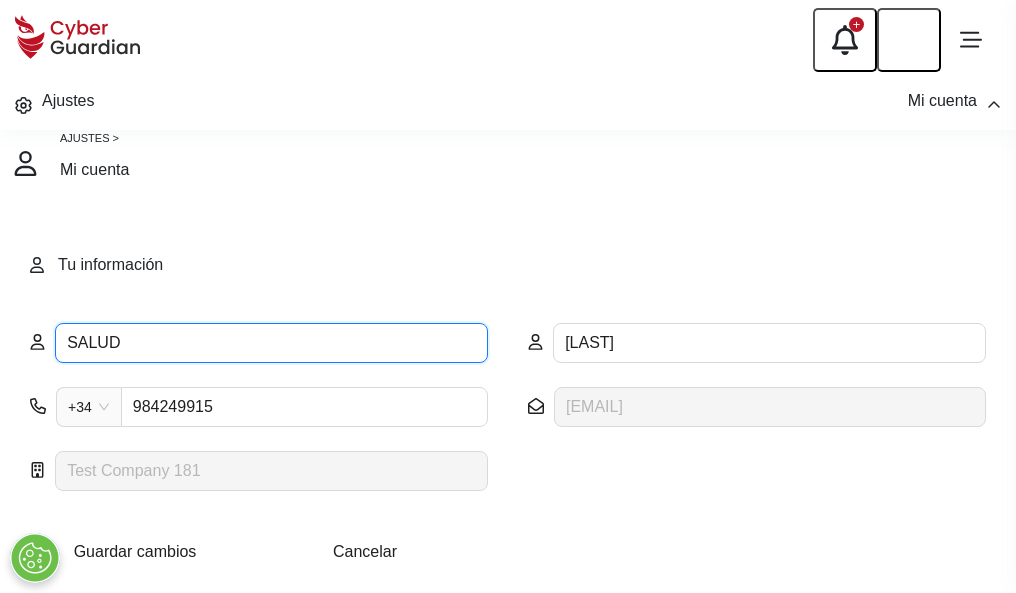 click on "SALUD" at bounding box center (271, 343) 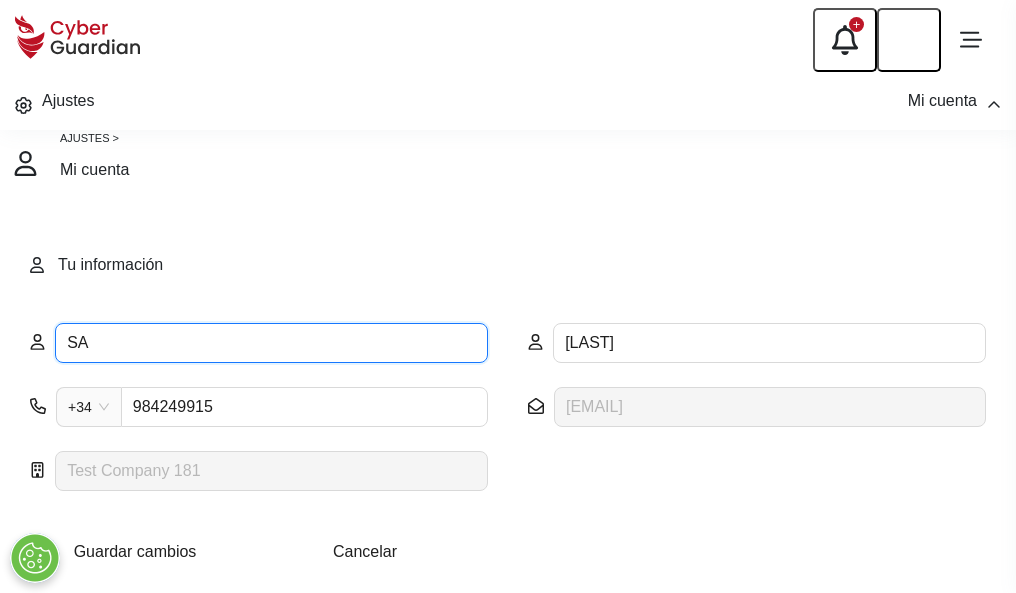 type on "S" 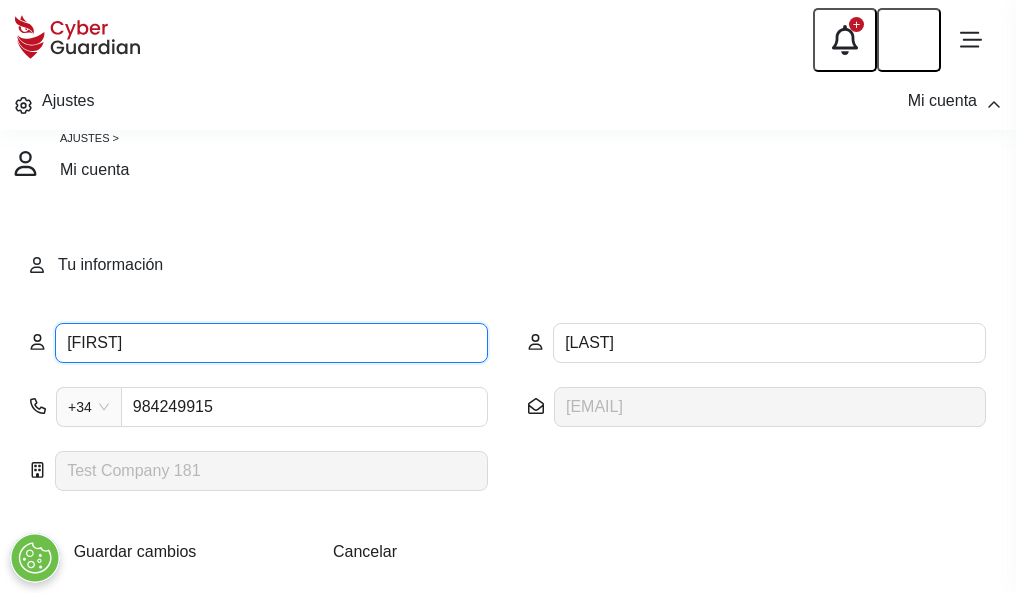 type on "Hipólito" 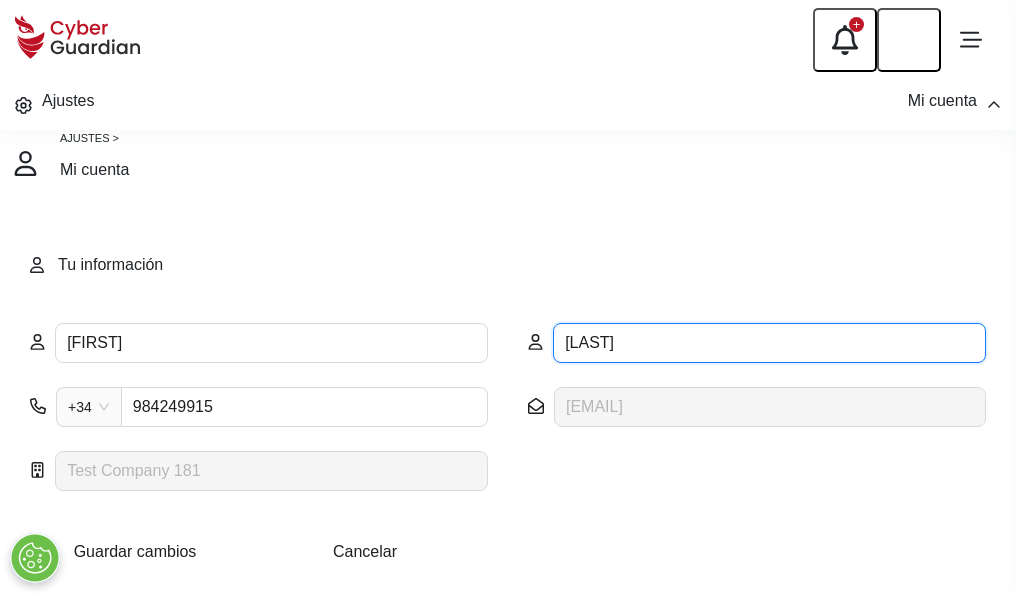 click on "SALVADOR" at bounding box center (769, 343) 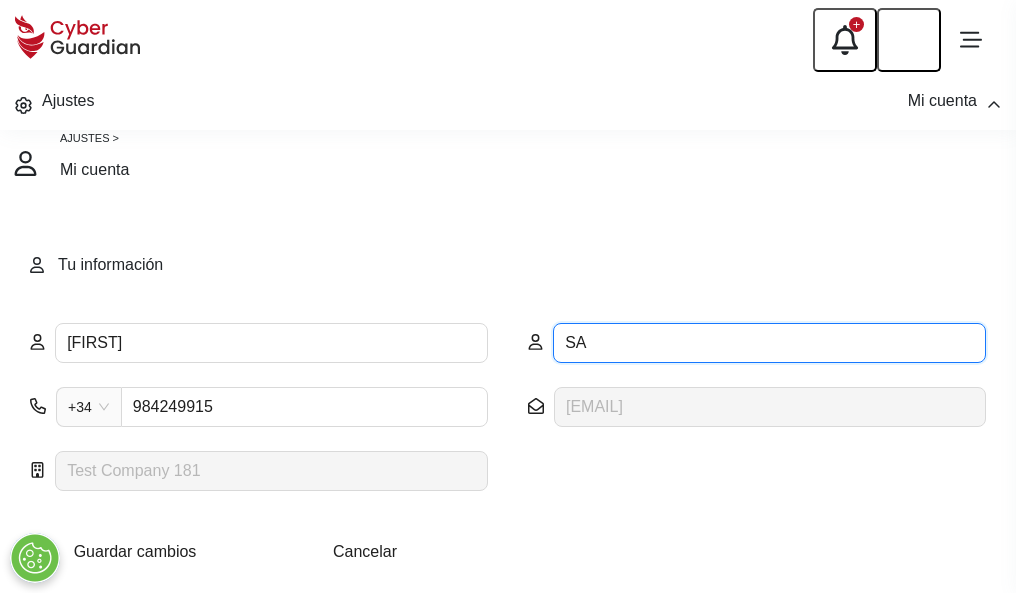 type on "S" 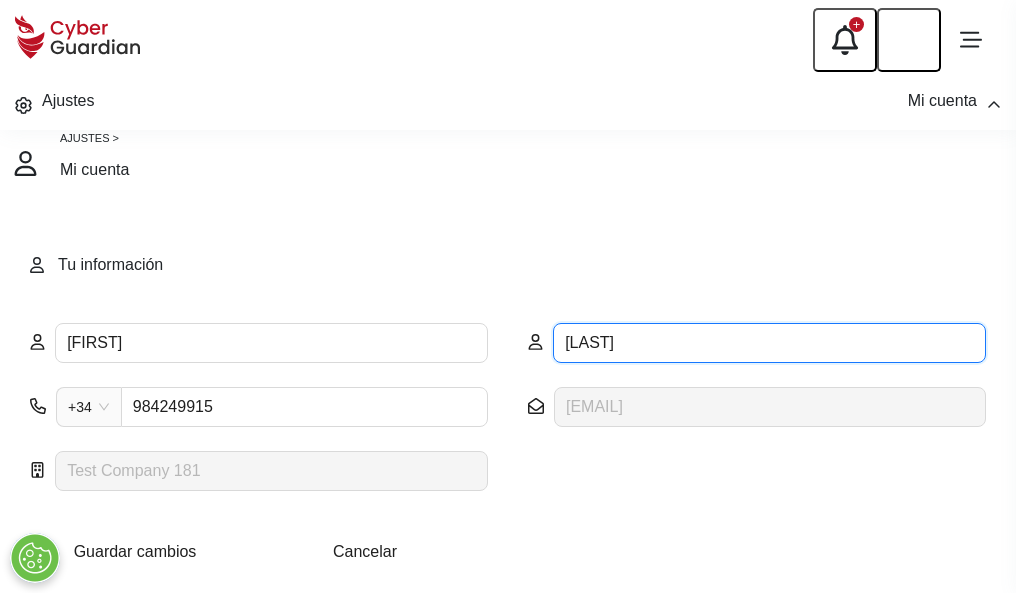 type on "Escrivá" 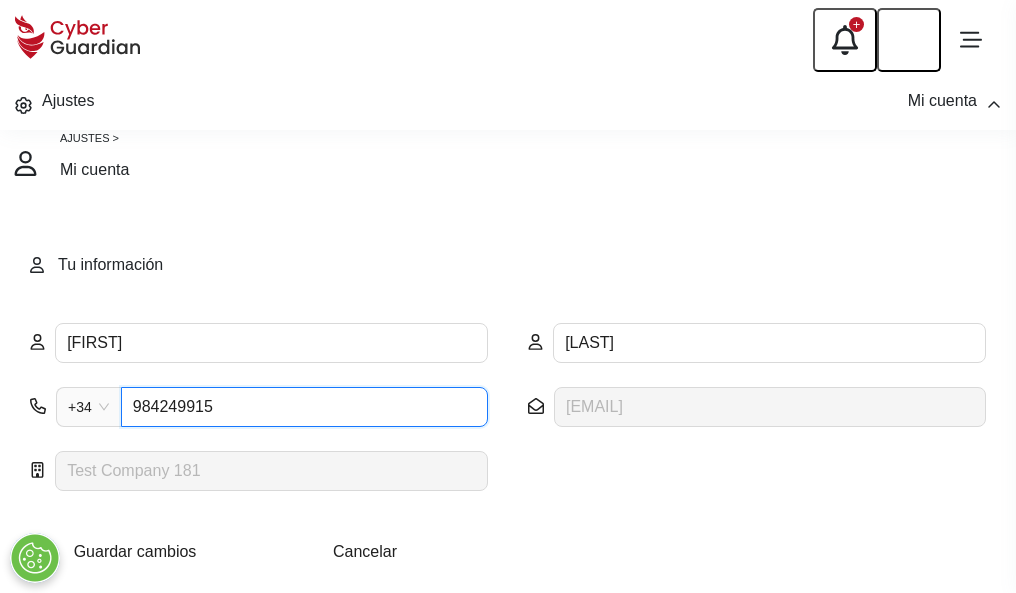 click on "984249915" at bounding box center [304, 407] 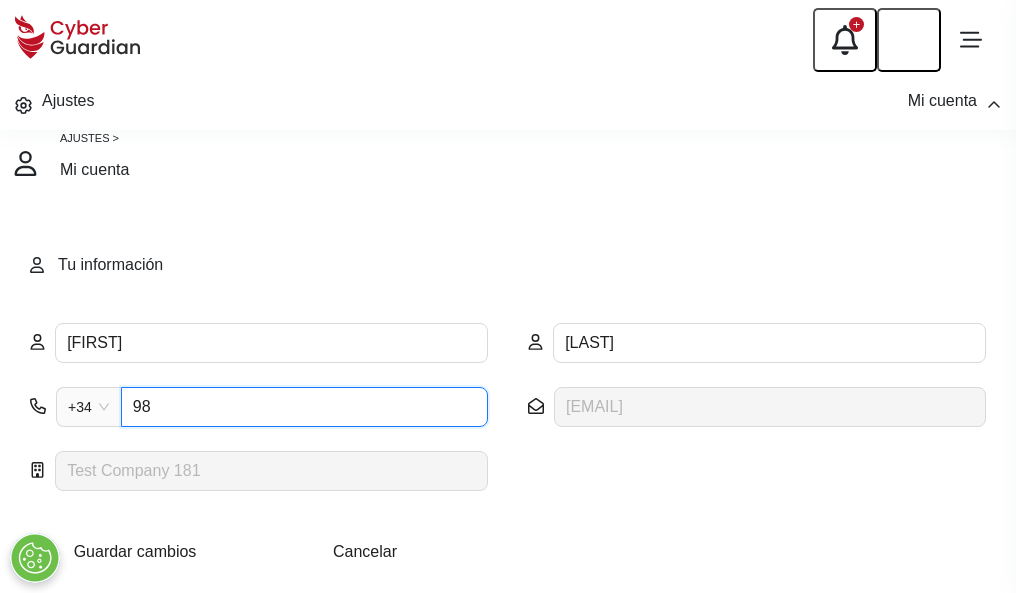 type on "9" 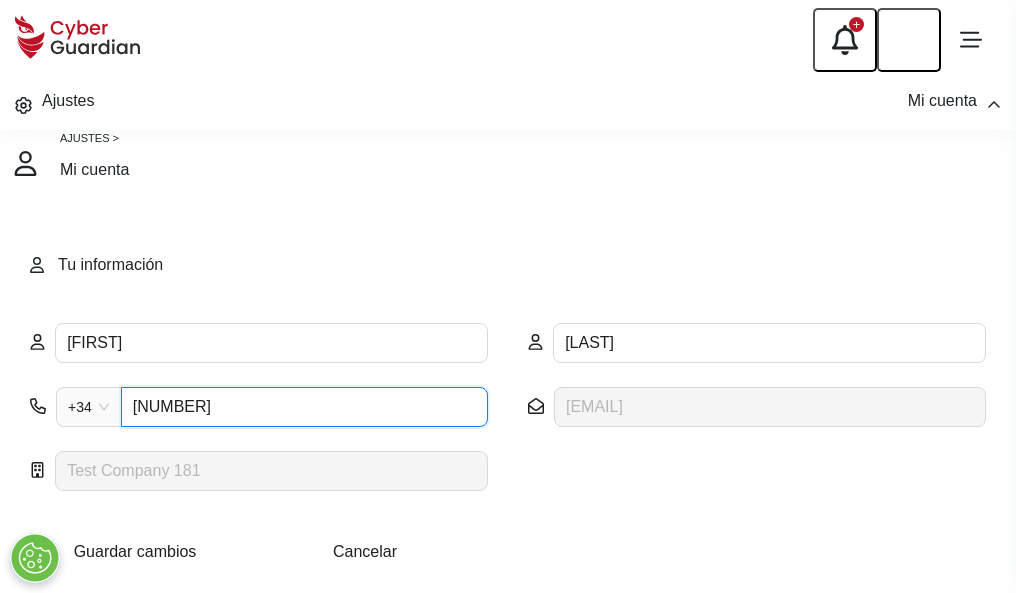 type on "887987296" 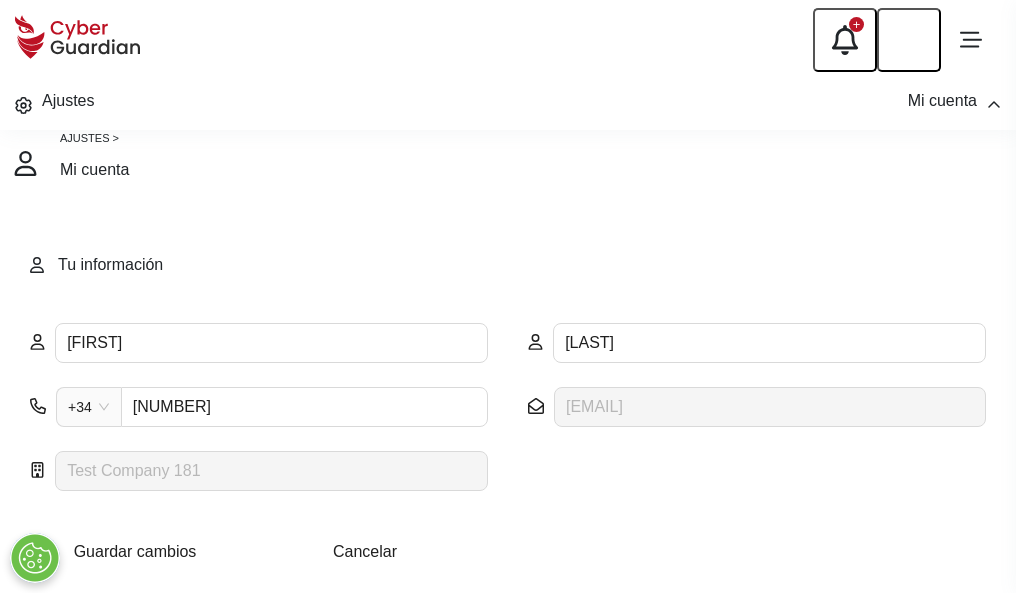 click on "Guardar cambios" at bounding box center [135, 551] 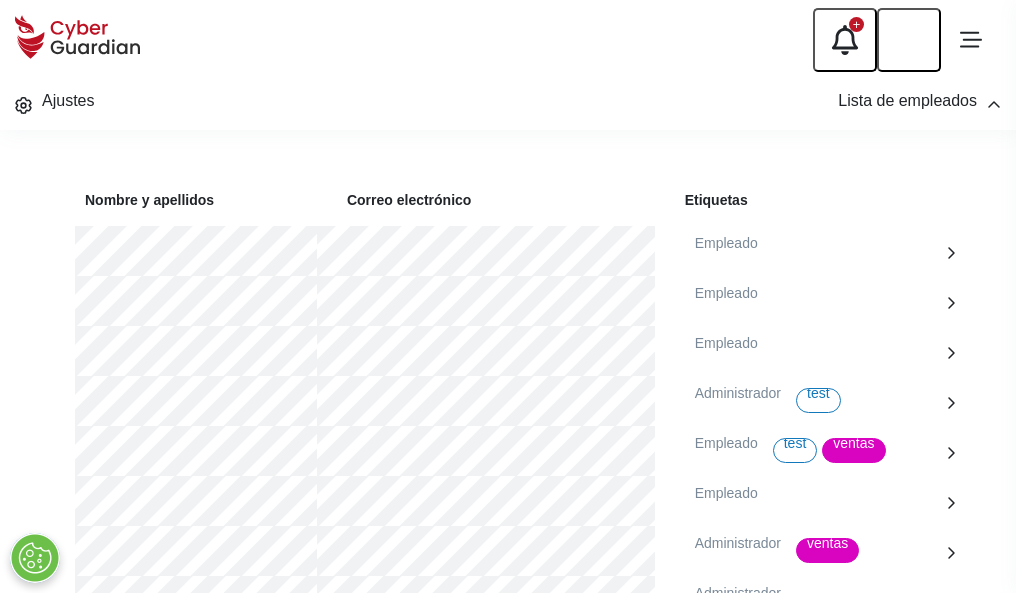 scroll, scrollTop: 906, scrollLeft: 0, axis: vertical 